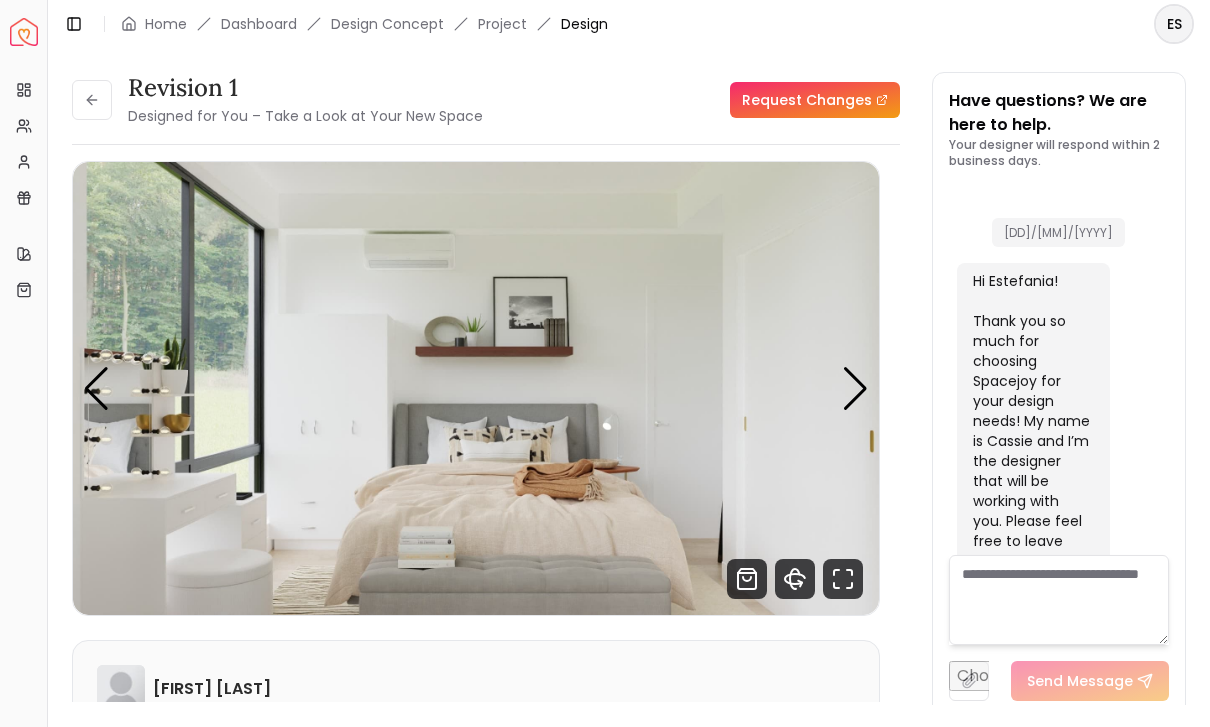 scroll, scrollTop: 42, scrollLeft: 0, axis: vertical 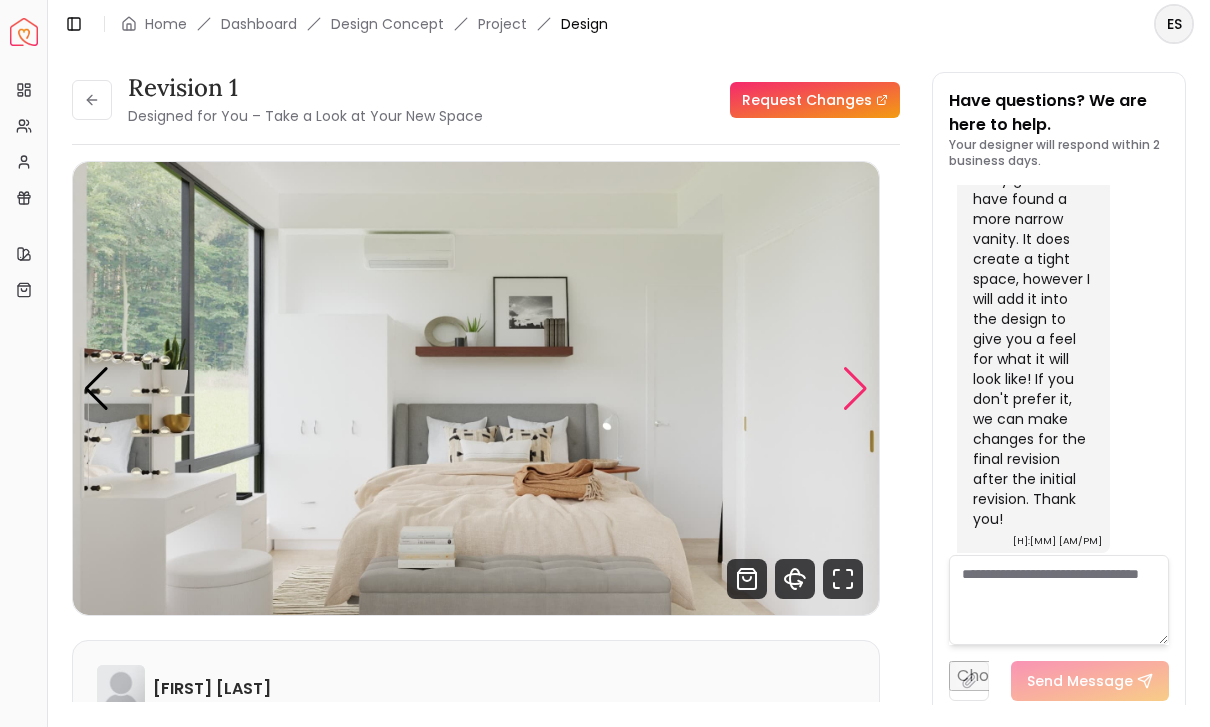click at bounding box center (855, 389) 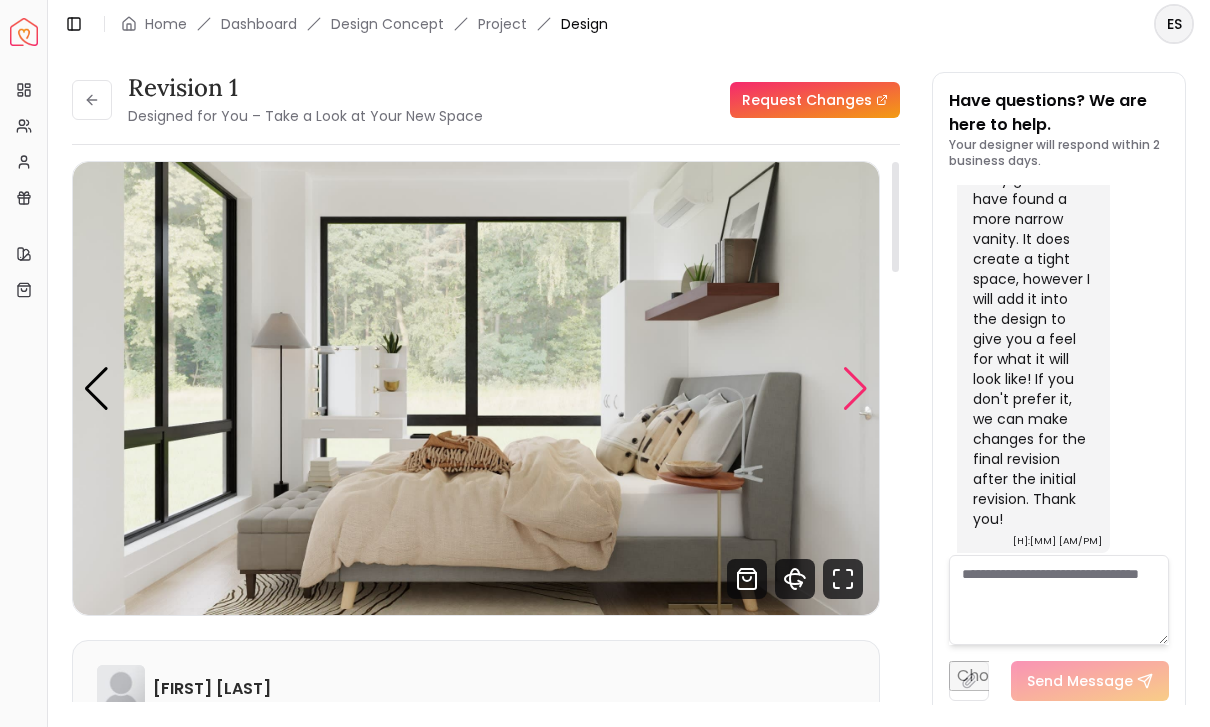 scroll, scrollTop: 0, scrollLeft: 0, axis: both 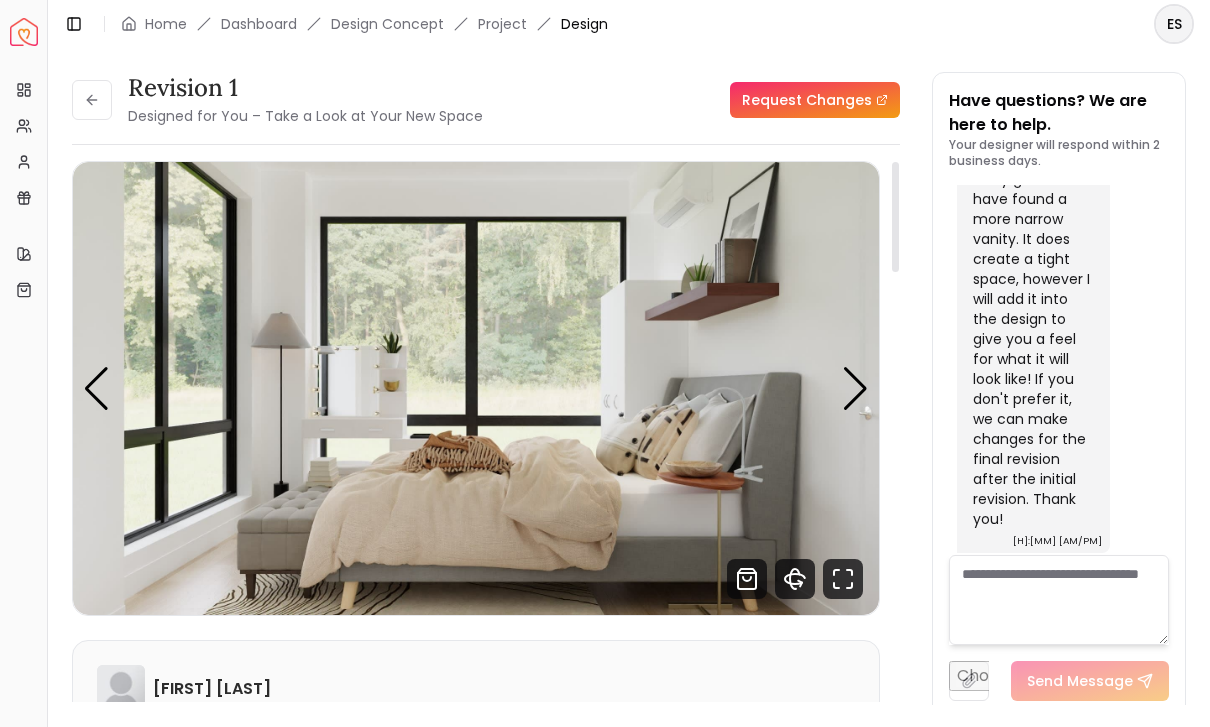 click on "Revision 1 Designed for You – Take a Look at Your New Space" at bounding box center [277, 100] 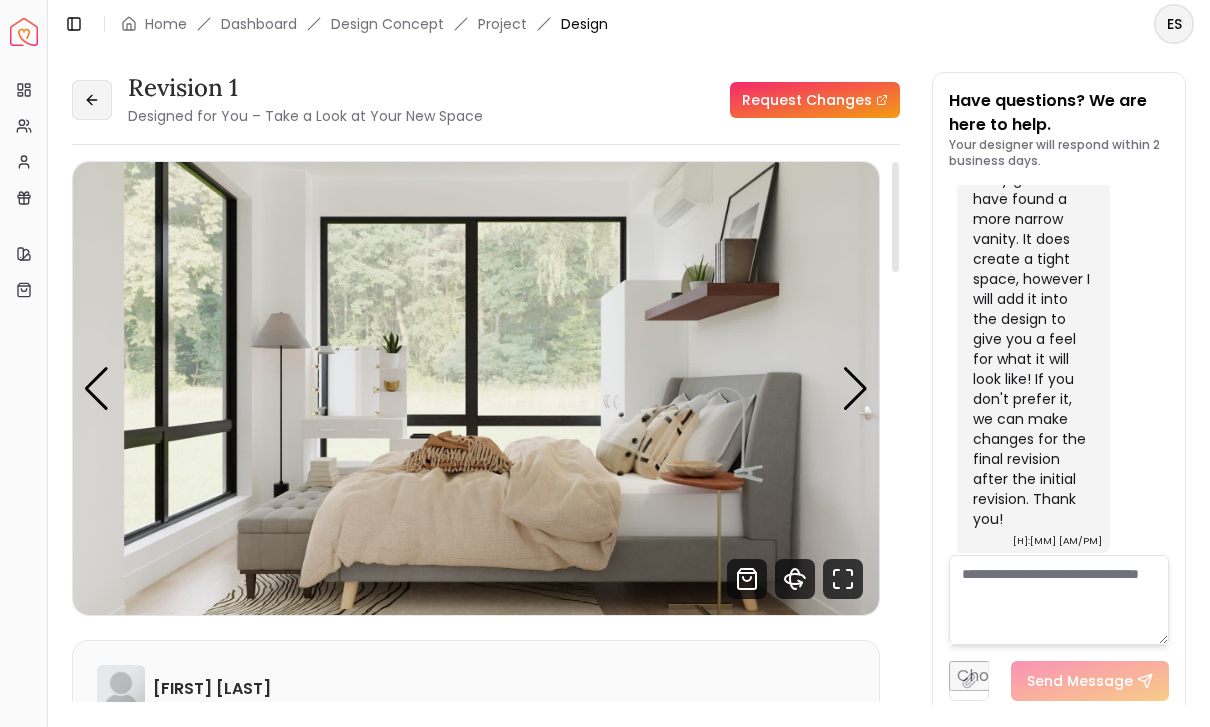 click at bounding box center (92, 100) 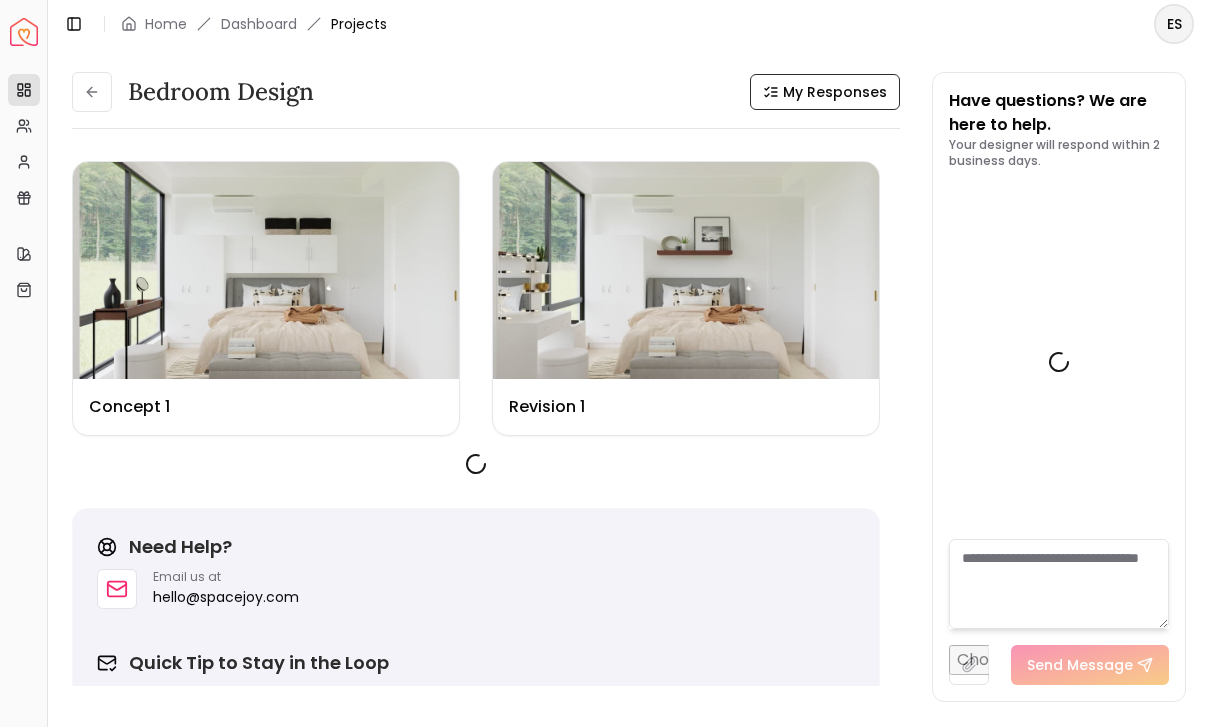 scroll, scrollTop: 4834, scrollLeft: 0, axis: vertical 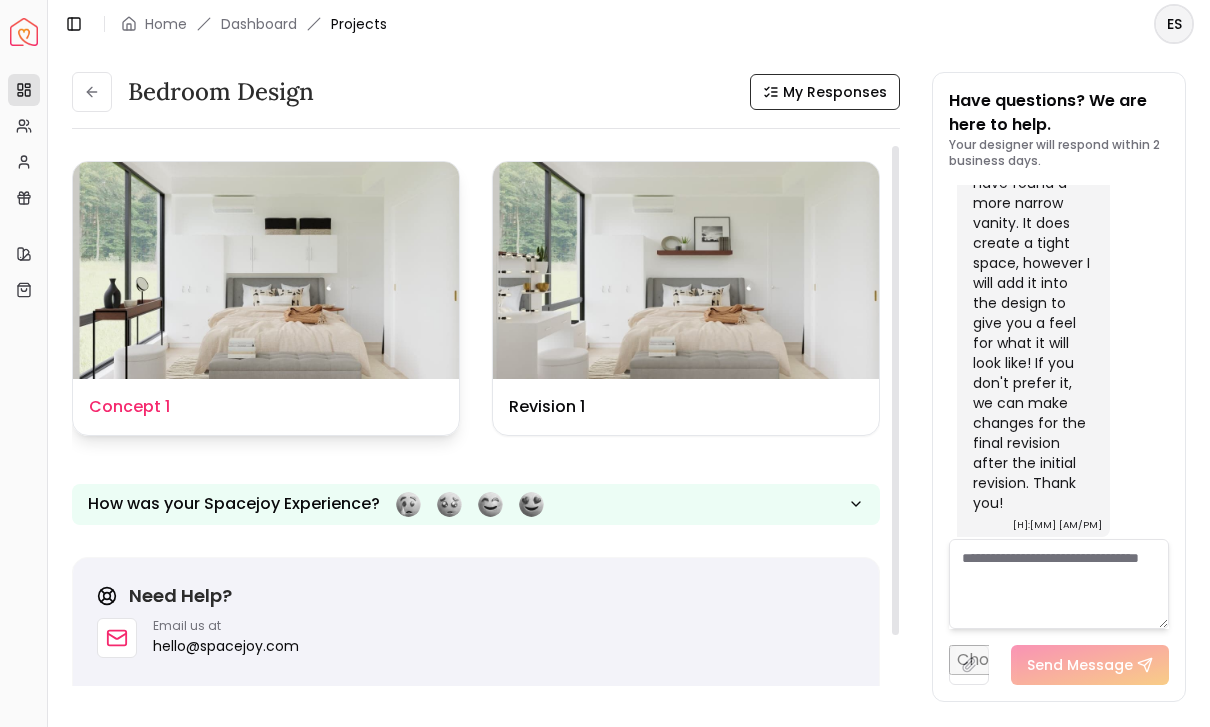 click at bounding box center [266, 270] 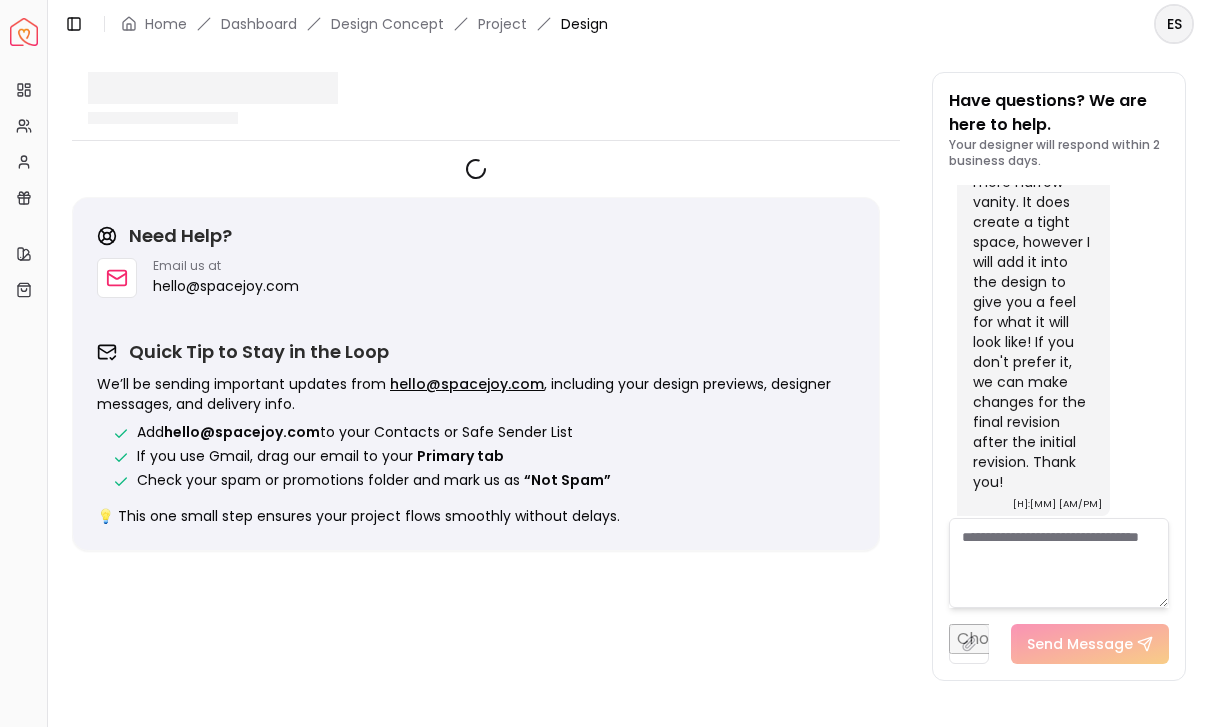 scroll, scrollTop: 4818, scrollLeft: 0, axis: vertical 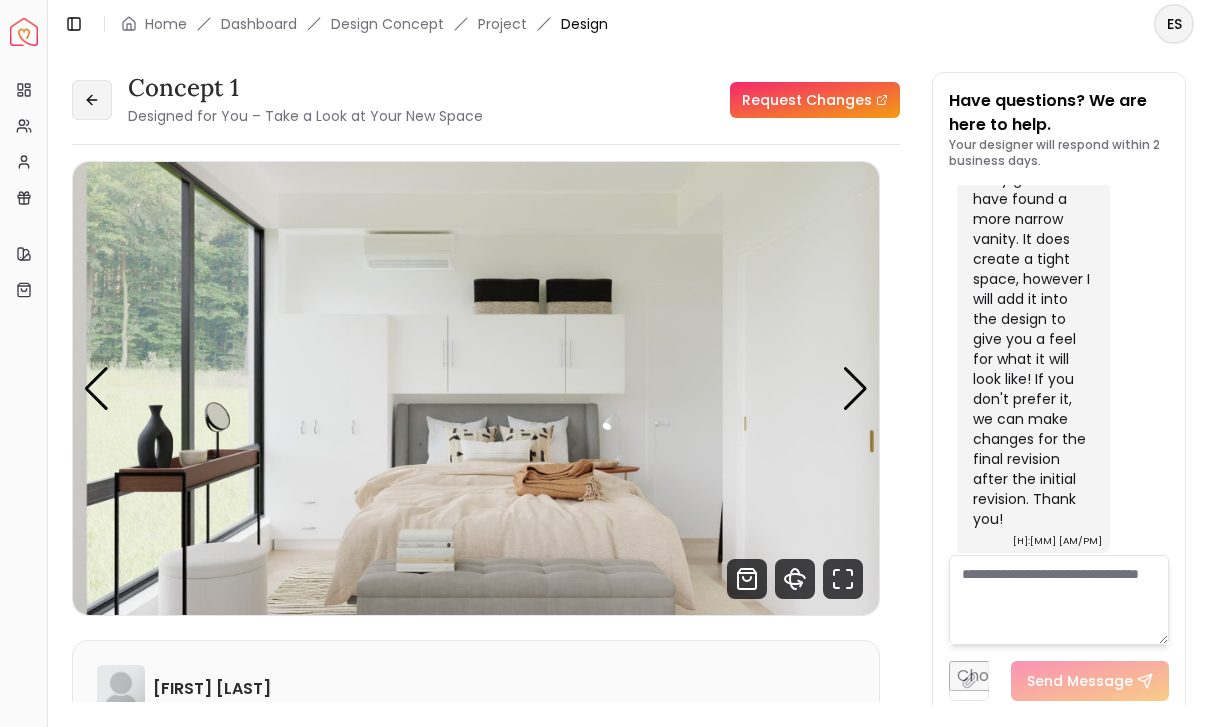 click at bounding box center (92, 100) 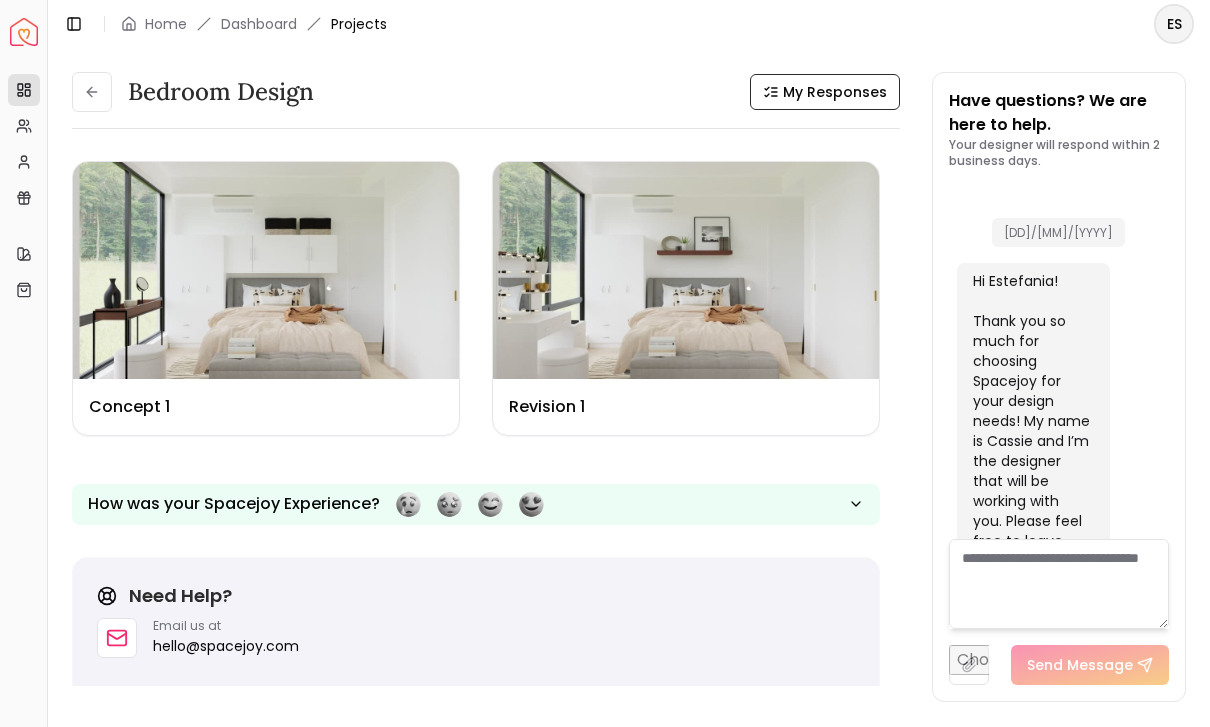 scroll, scrollTop: 4834, scrollLeft: 0, axis: vertical 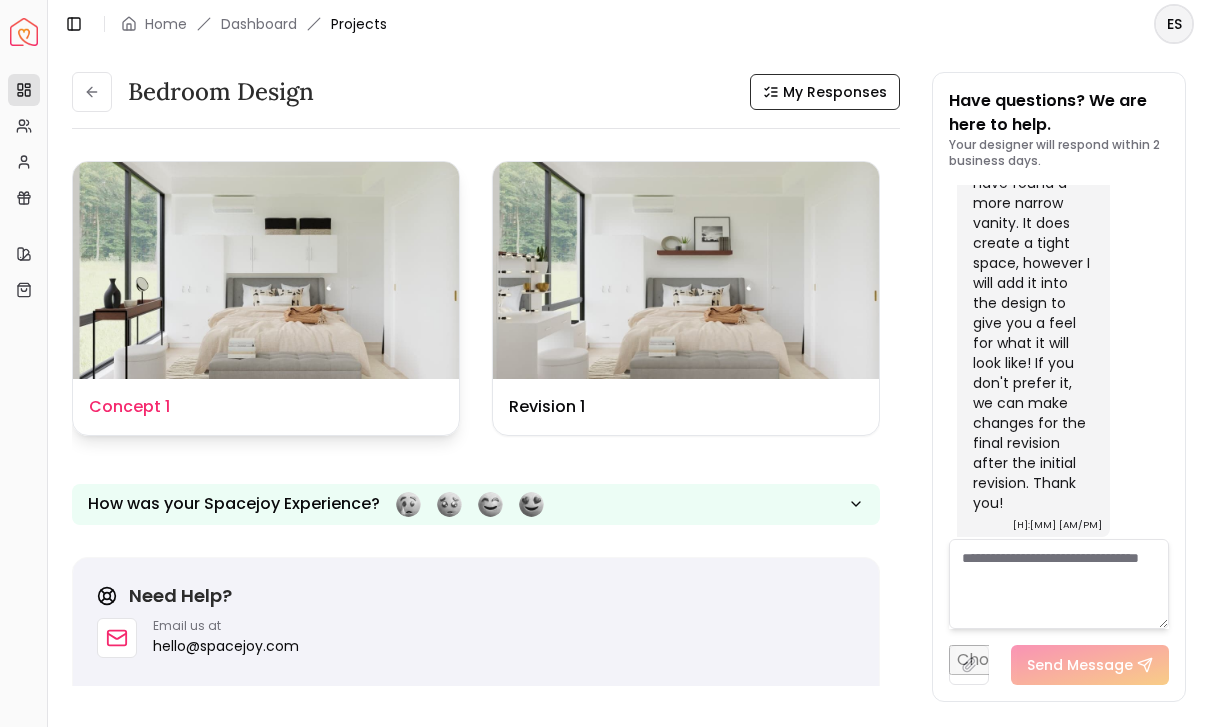 click at bounding box center (266, 270) 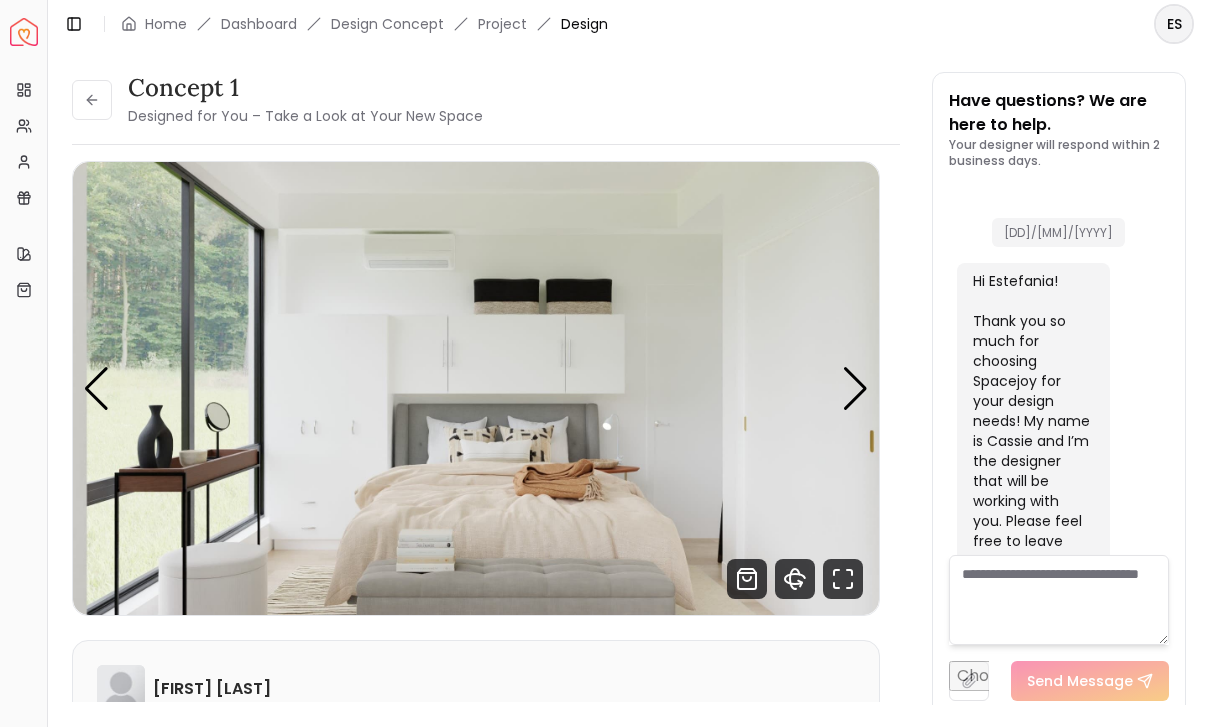 scroll, scrollTop: 4818, scrollLeft: 0, axis: vertical 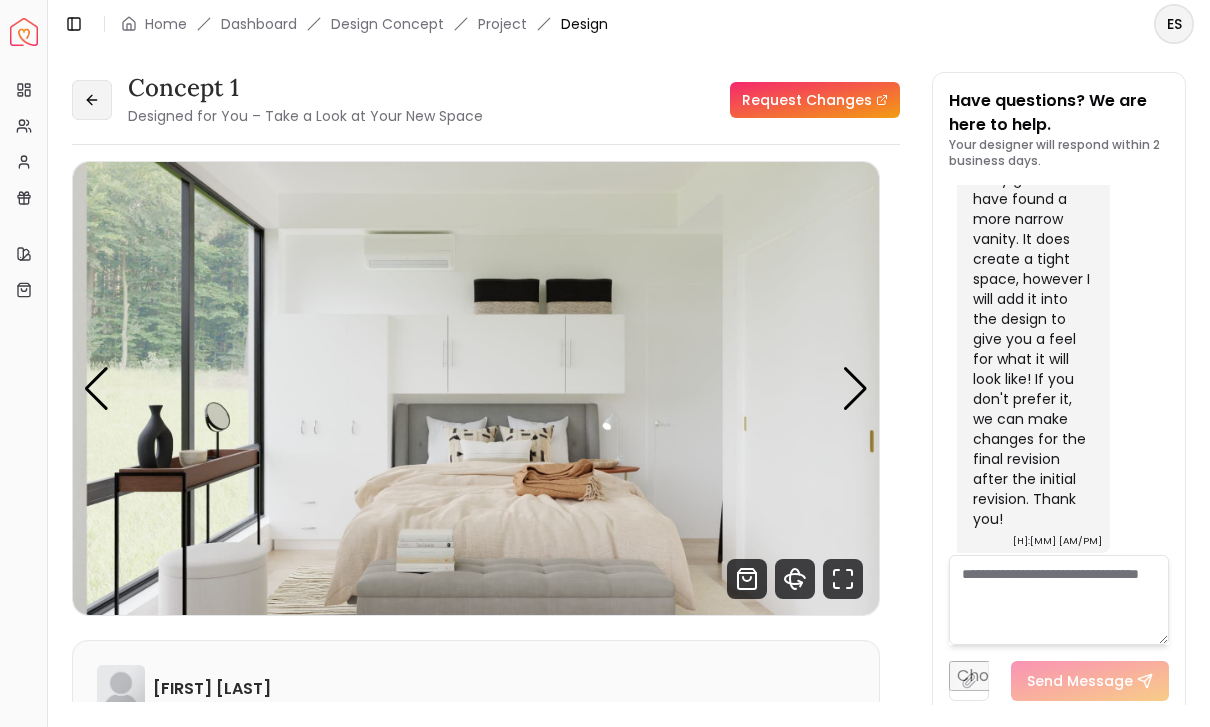 click at bounding box center (92, 100) 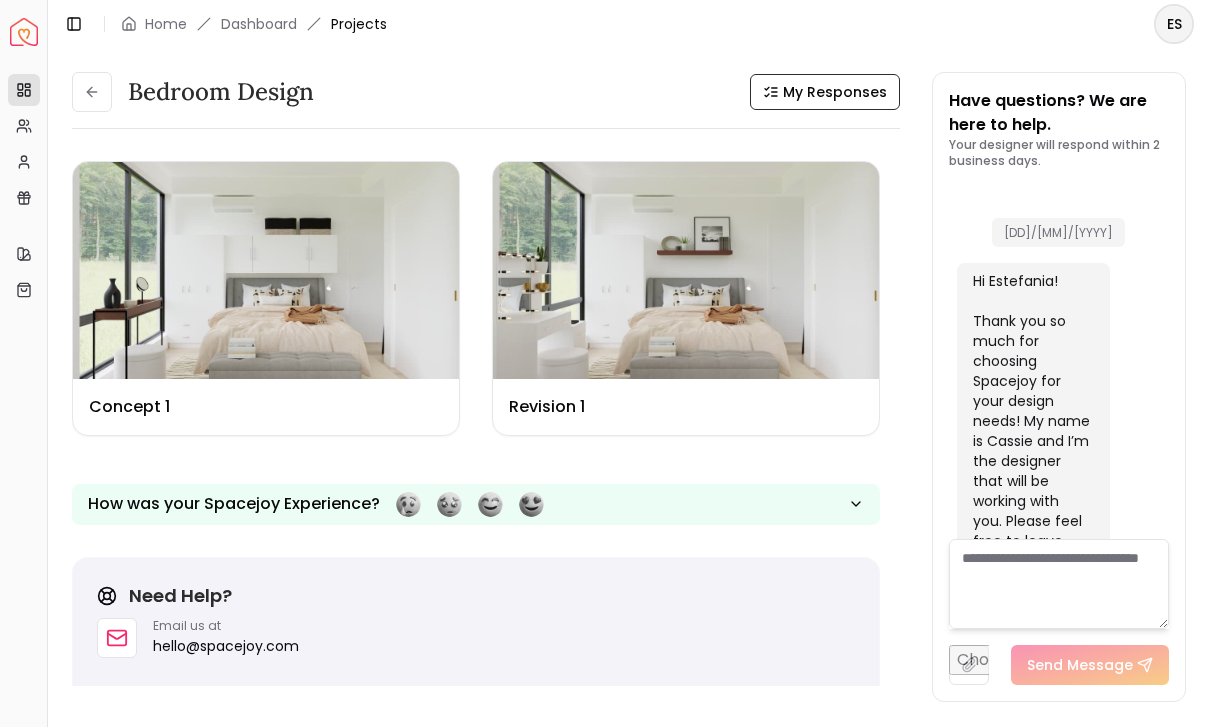 scroll, scrollTop: 4834, scrollLeft: 0, axis: vertical 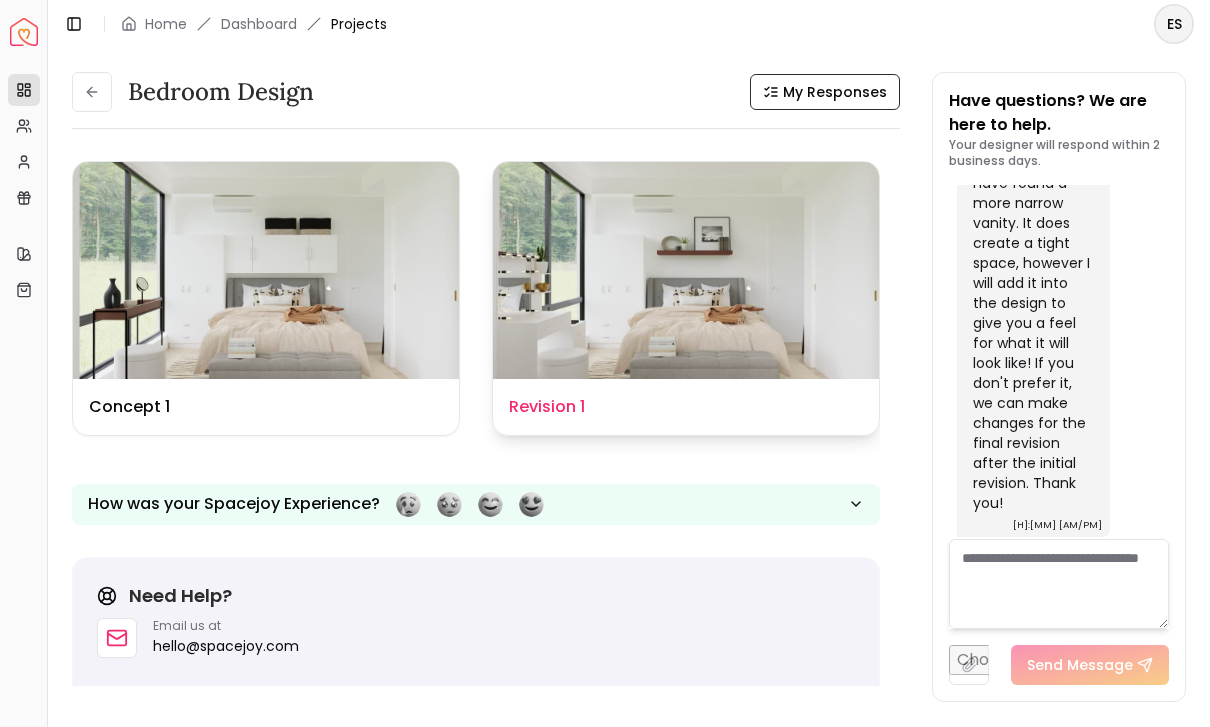 click at bounding box center (686, 270) 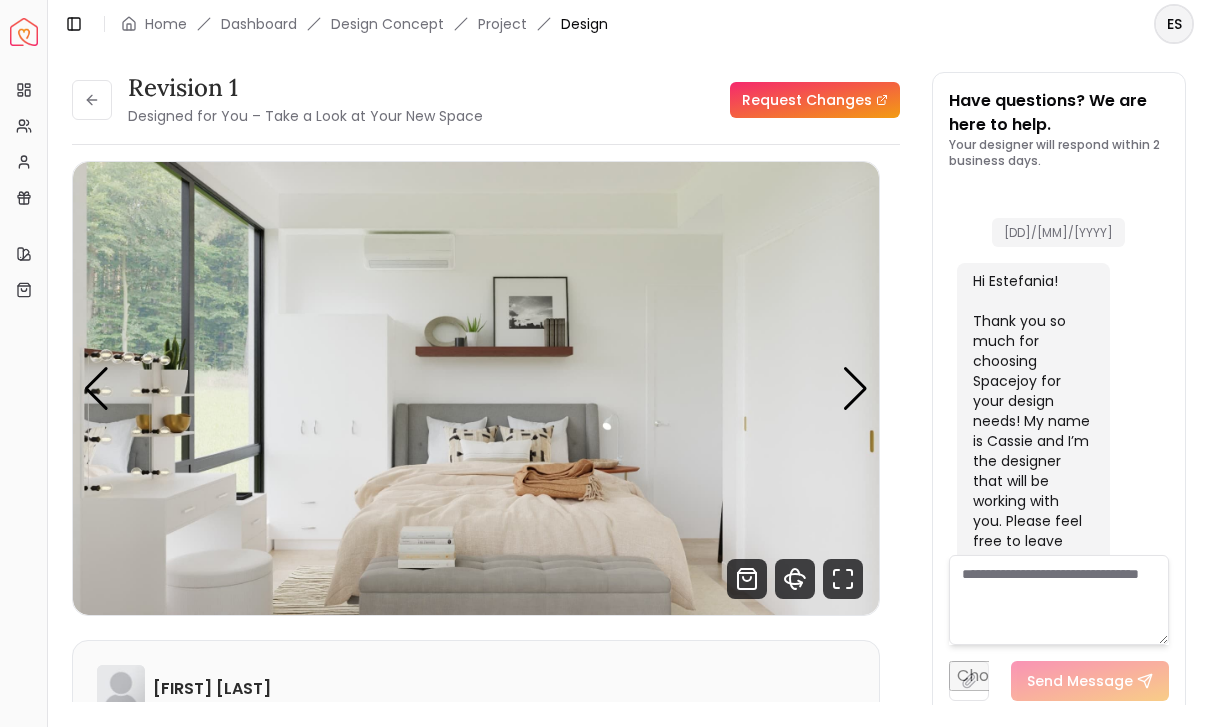 scroll, scrollTop: 4818, scrollLeft: 0, axis: vertical 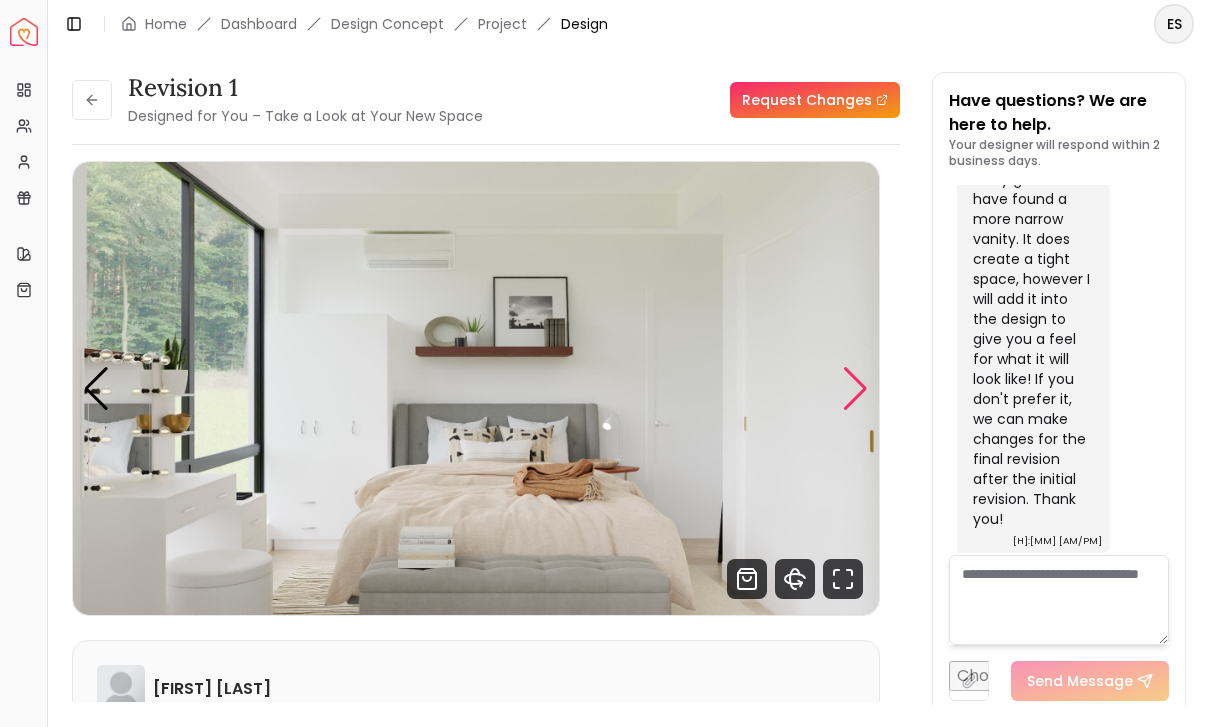 click at bounding box center [855, 389] 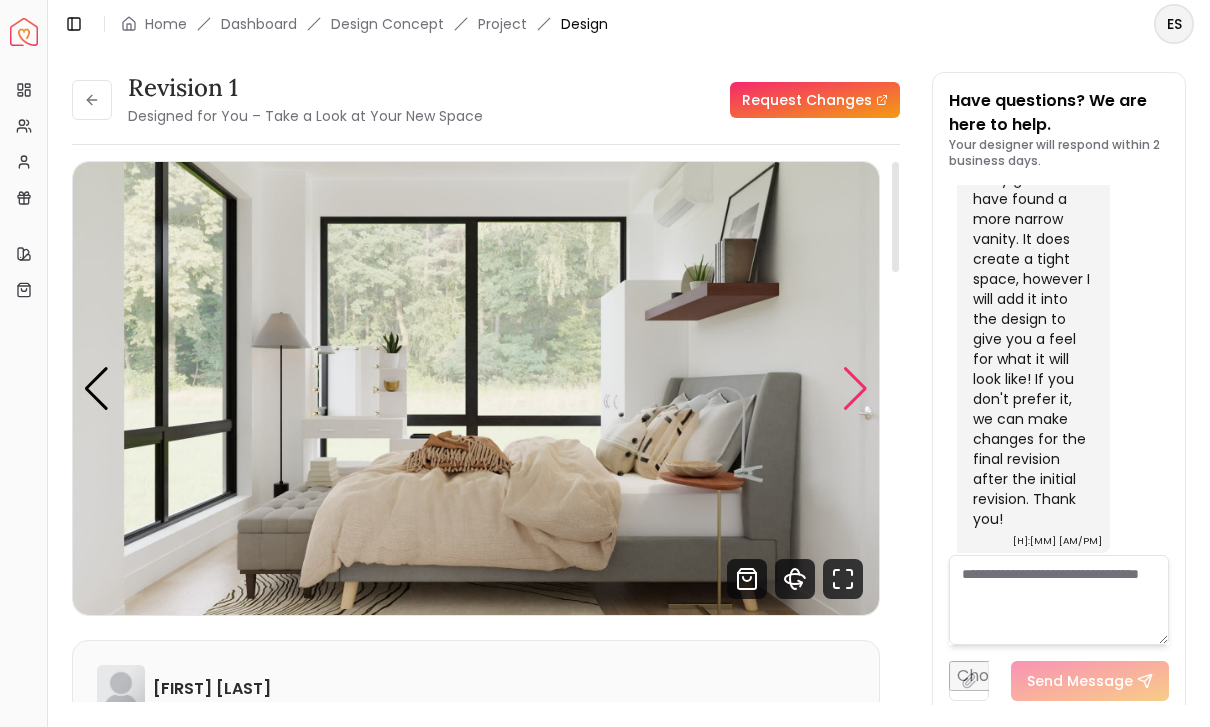 scroll, scrollTop: 0, scrollLeft: 0, axis: both 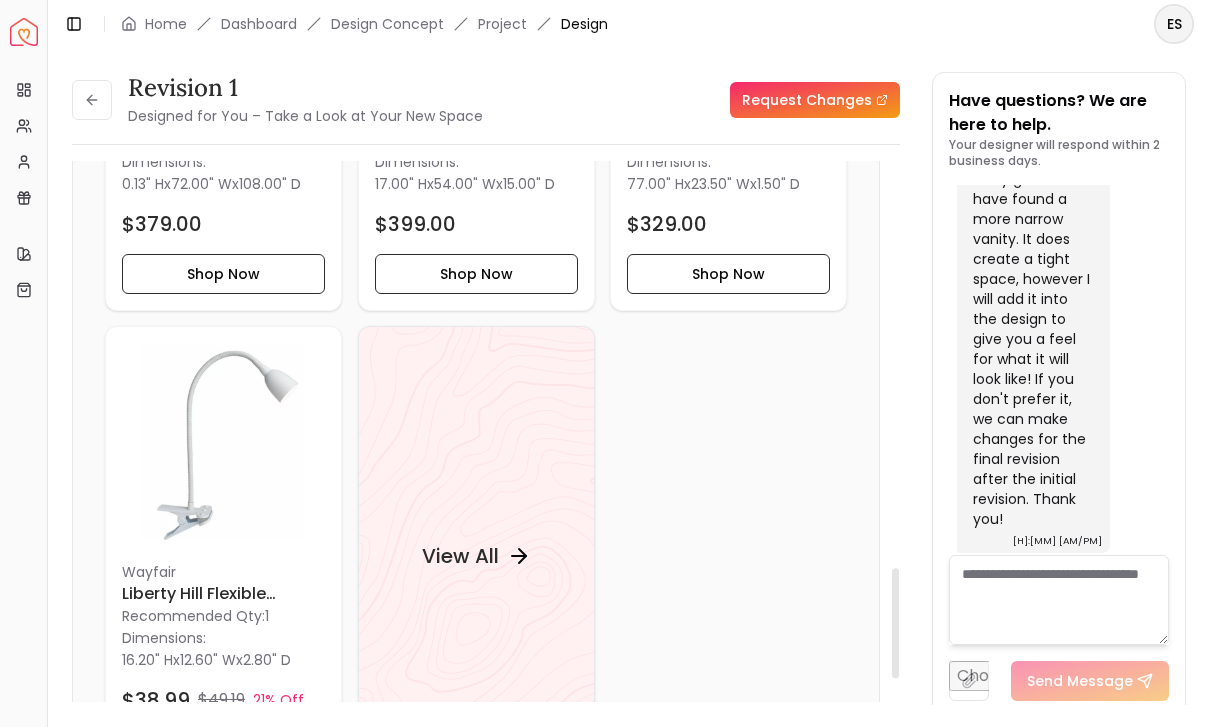click on "Revision 1 Designed for You – Take a Look at Your New Space Request Changes Revision 1 Designed for You – Take a Look at Your New Space Request Changes Pannellum Loading... Start Cassie Friedrich Transform your bedroom into a haven of organization and functionality. Along the bed wall, a spacious 3-door armoire offers ample storage for clothing, keeping your space clutter-free. Removing the over-the-bed storage cabinets, a wall shelf is a great way to display photos and decor to personalize ... Read more Wall Paints Featured in Your Design - Why Shop with Spacejoy? Shopping through Spacejoy isn’t just convenient — it’s smarter. Here’s why: One Cart, All Brands Our concierge places your orders across all retailers—no juggling multiple accounts. Track Everything, In One Place Monitor all your orders from different brands in your Spacejoy dashboard. Returns? Refunds? Relax. We manage returns and refunds with retailers so you don’t have to. Price Match Guarantee Deals Done Right Your Shopping List" at bounding box center (629, 376) 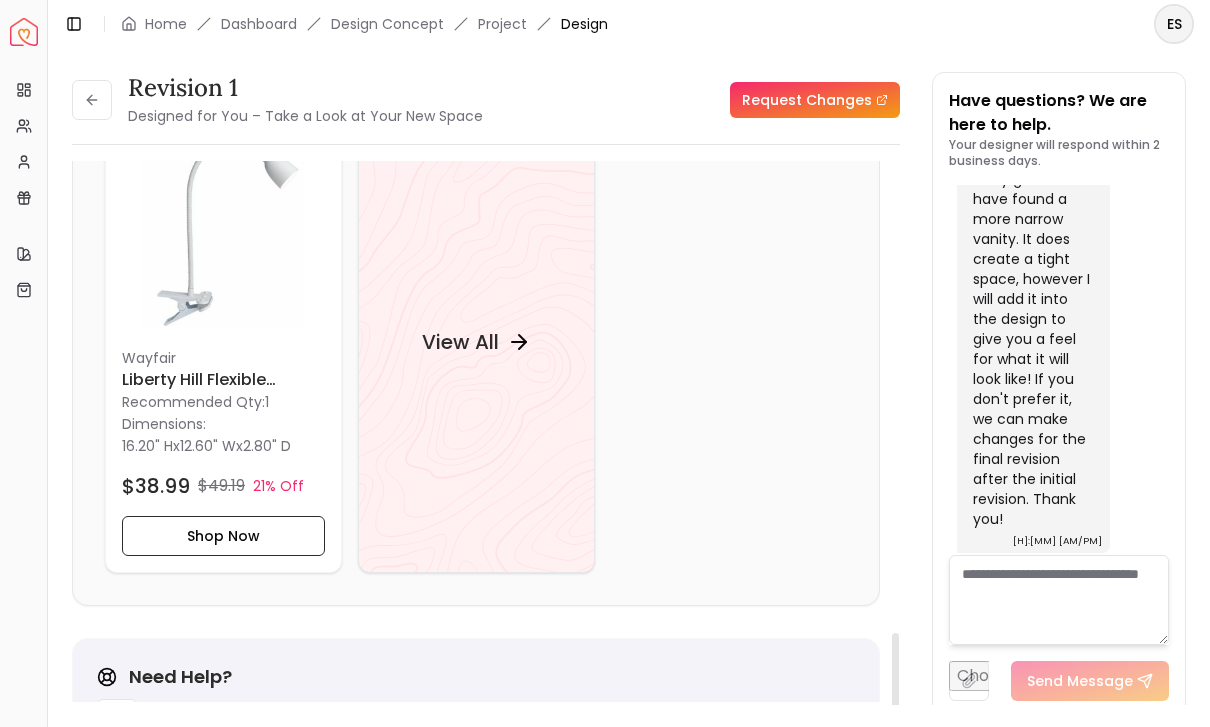 scroll, scrollTop: 2657, scrollLeft: 0, axis: vertical 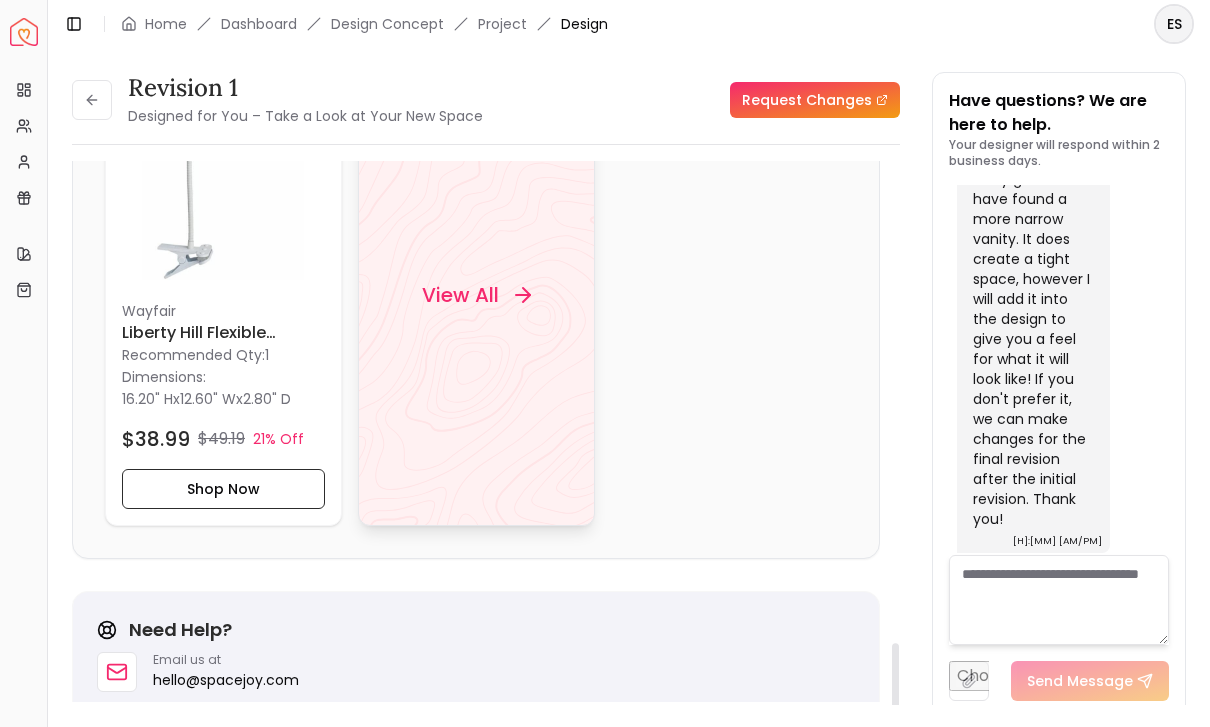 click on "View All" at bounding box center (459, 296) 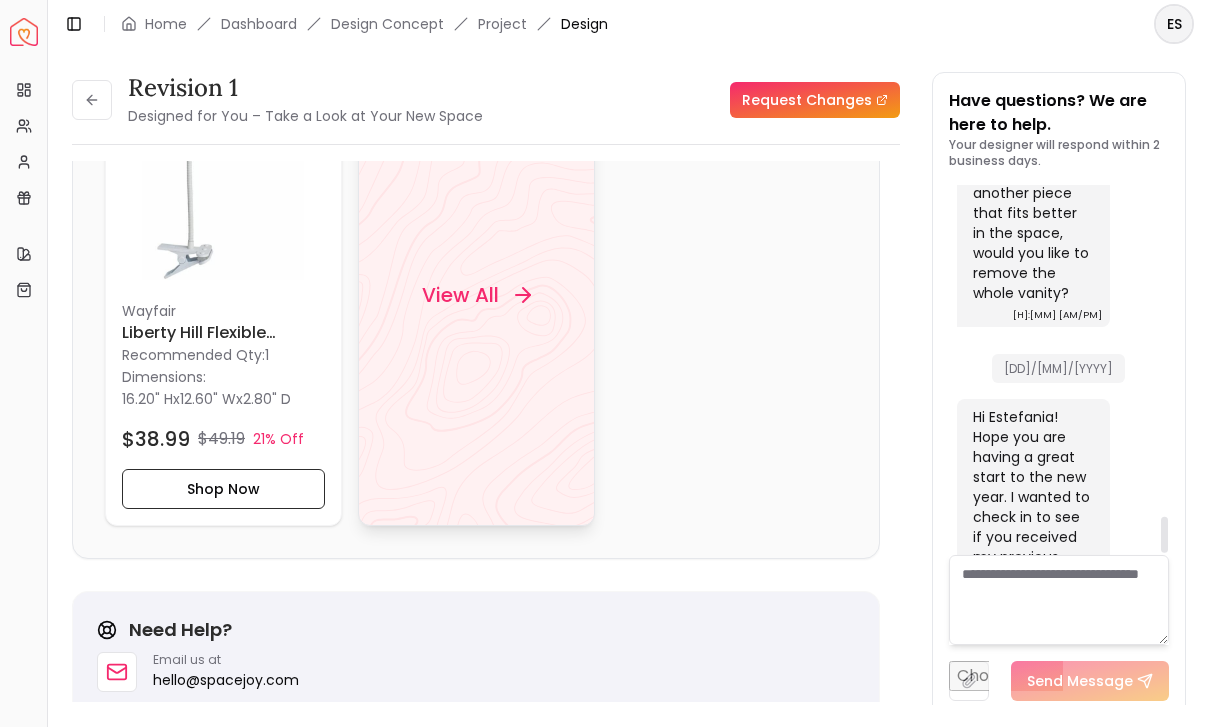 scroll, scrollTop: 4000, scrollLeft: 0, axis: vertical 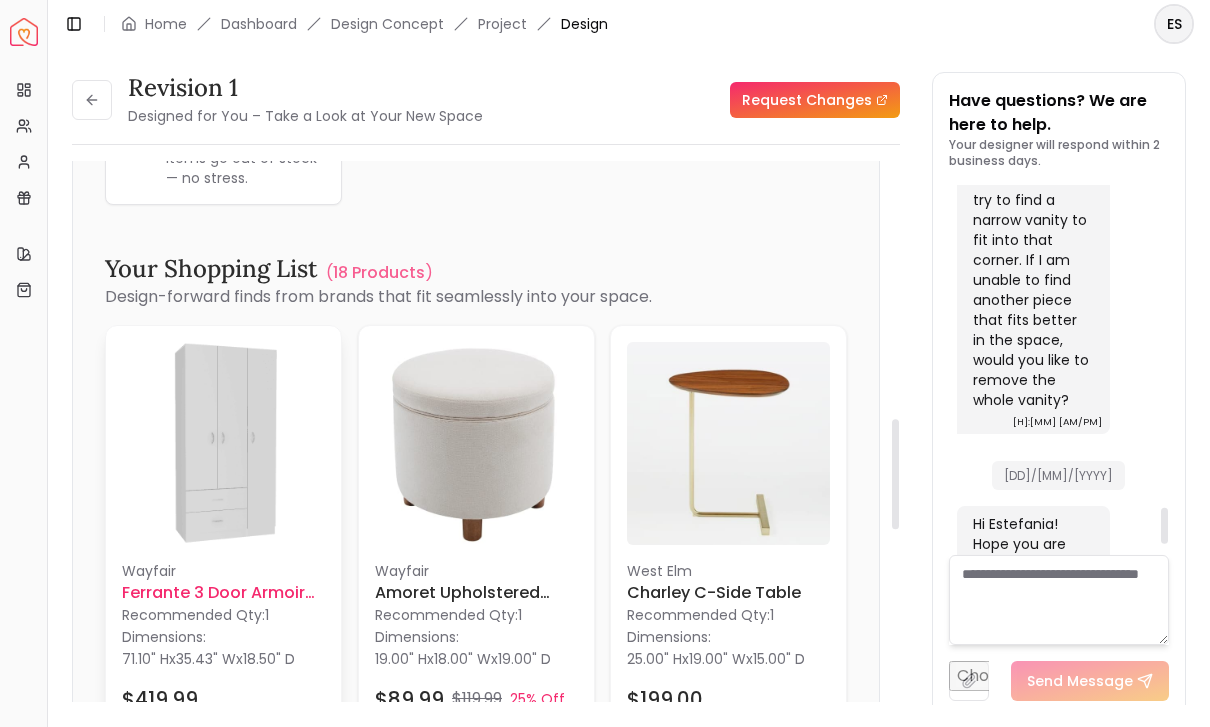 click at bounding box center [223, 443] 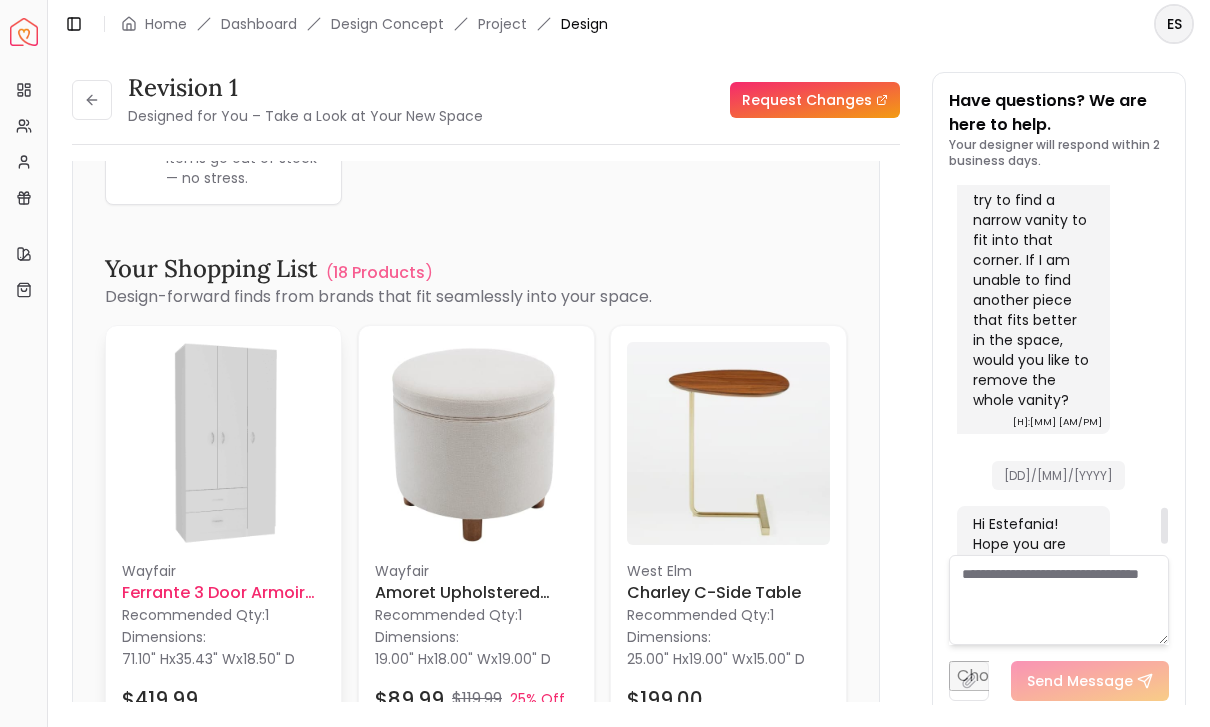 scroll, scrollTop: 42, scrollLeft: 0, axis: vertical 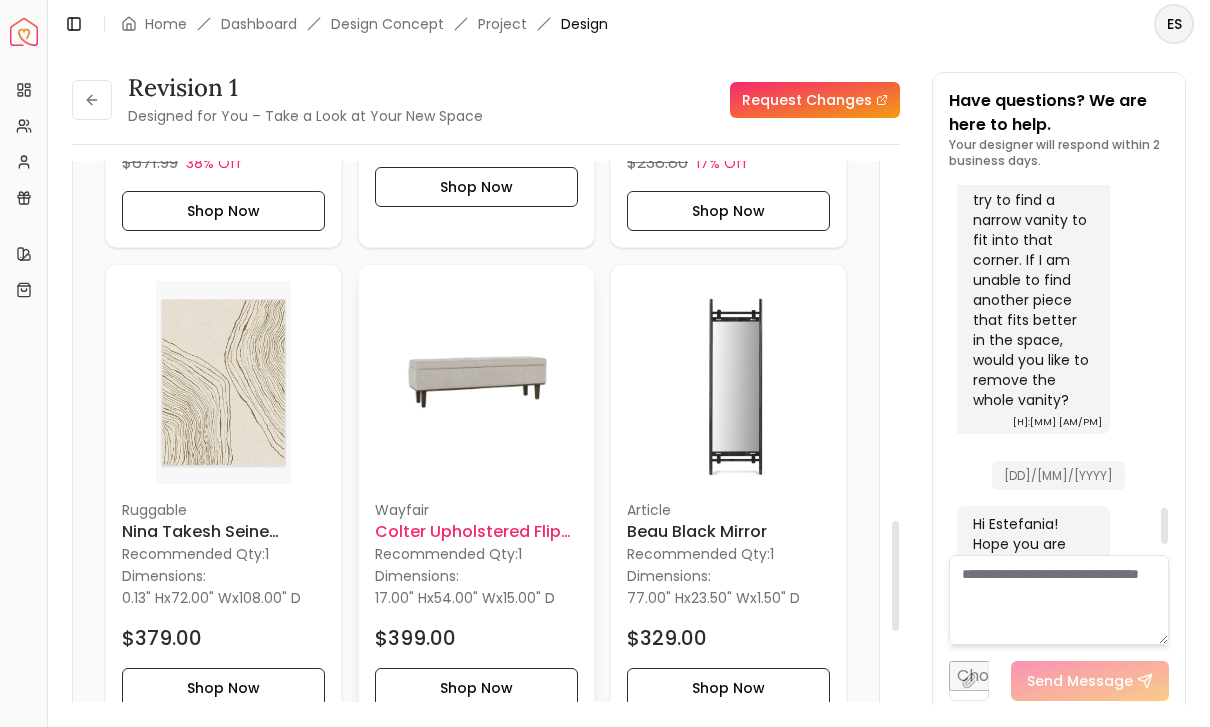 click on "Colter Upholstered Flip Top Storage Bench" at bounding box center (476, 531) 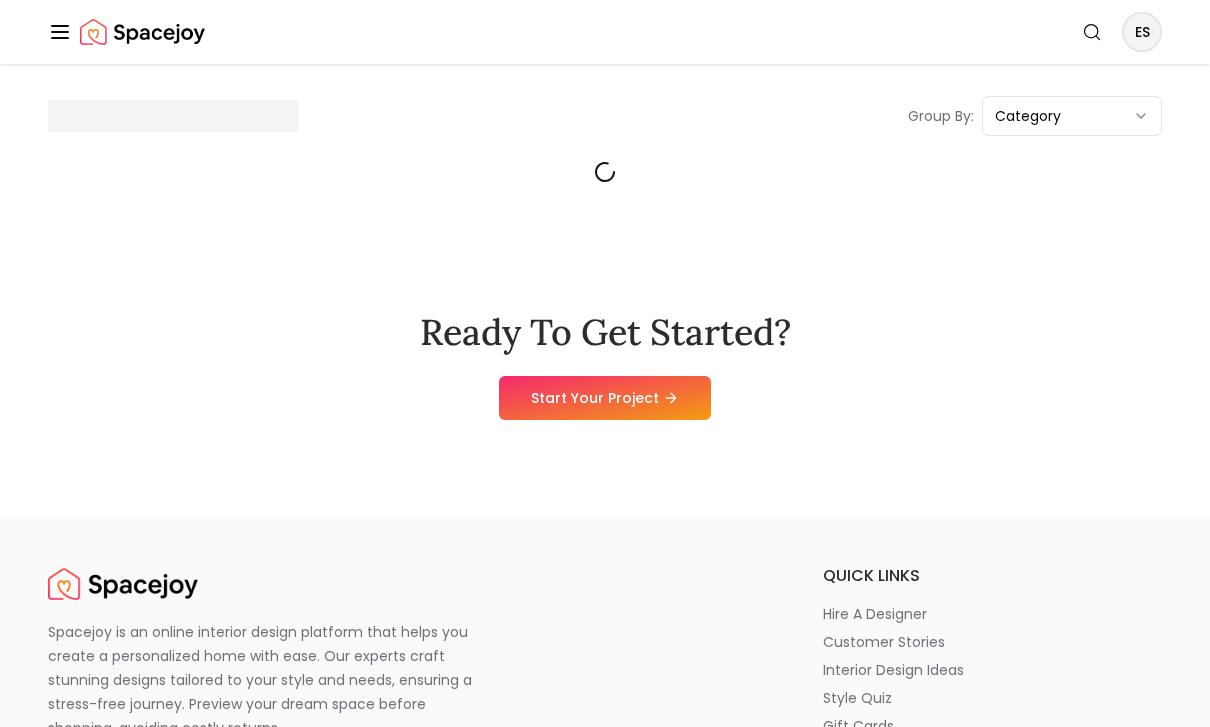 scroll, scrollTop: 0, scrollLeft: 0, axis: both 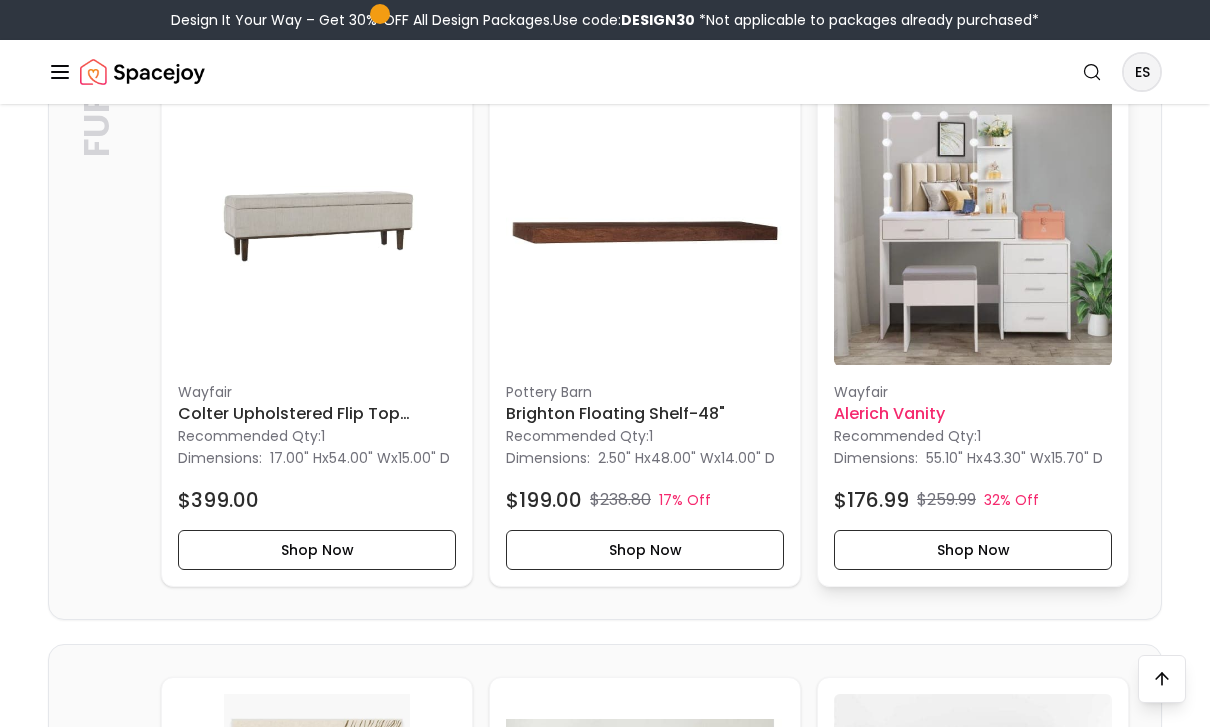 click at bounding box center [973, 227] 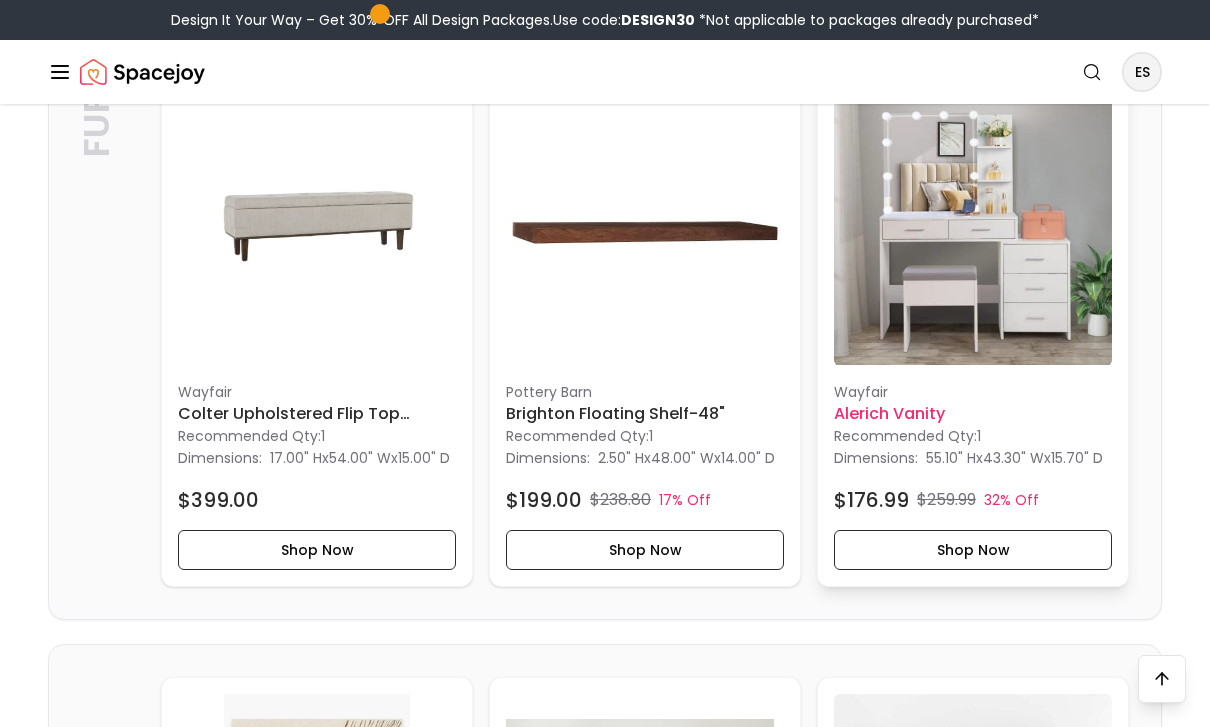 scroll, scrollTop: 1254, scrollLeft: 0, axis: vertical 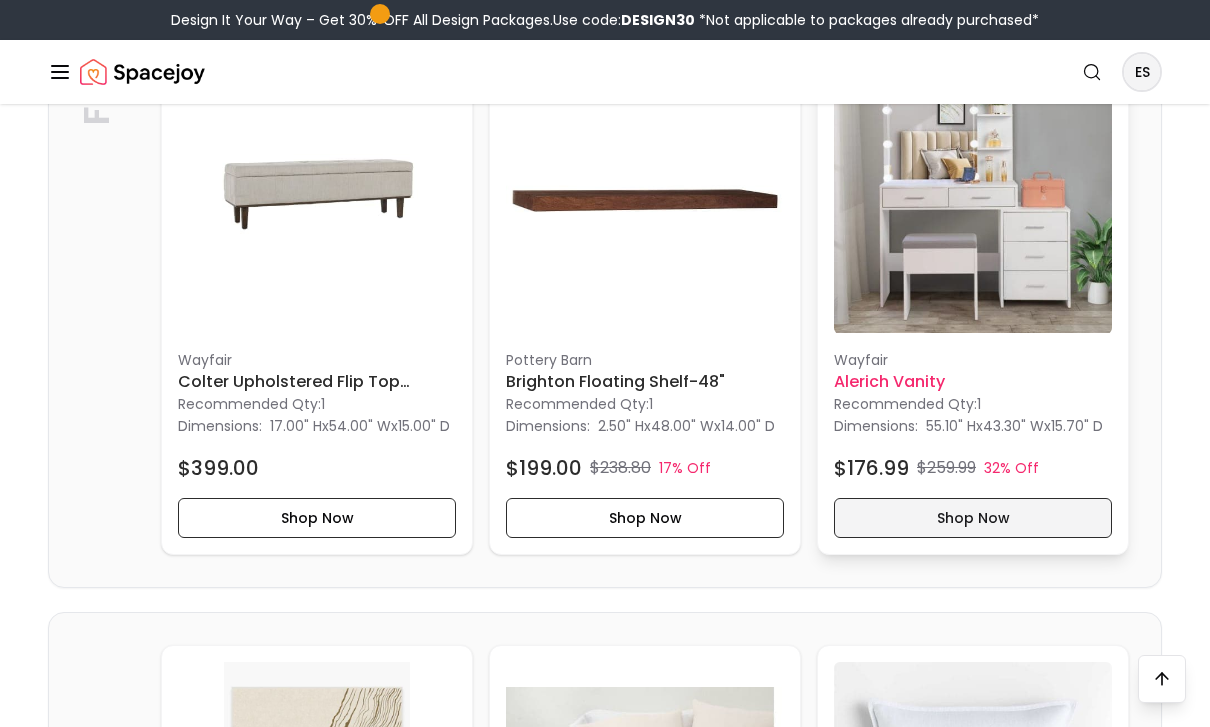 click on "Shop Now" at bounding box center (973, 518) 